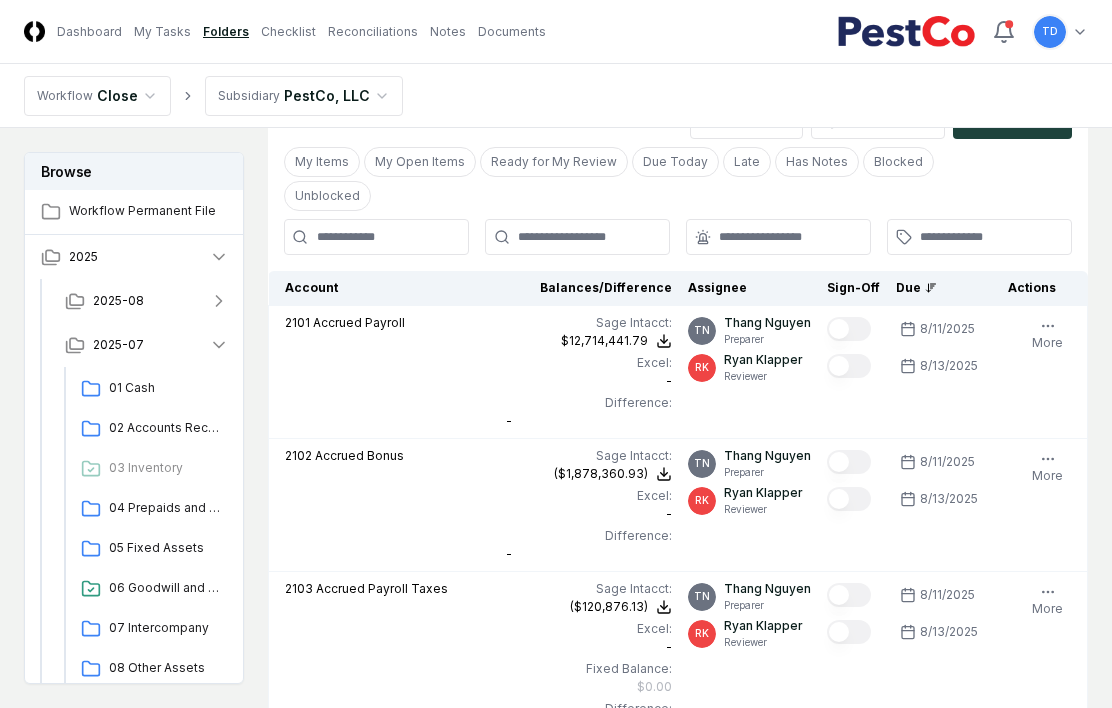 scroll, scrollTop: 664, scrollLeft: 0, axis: vertical 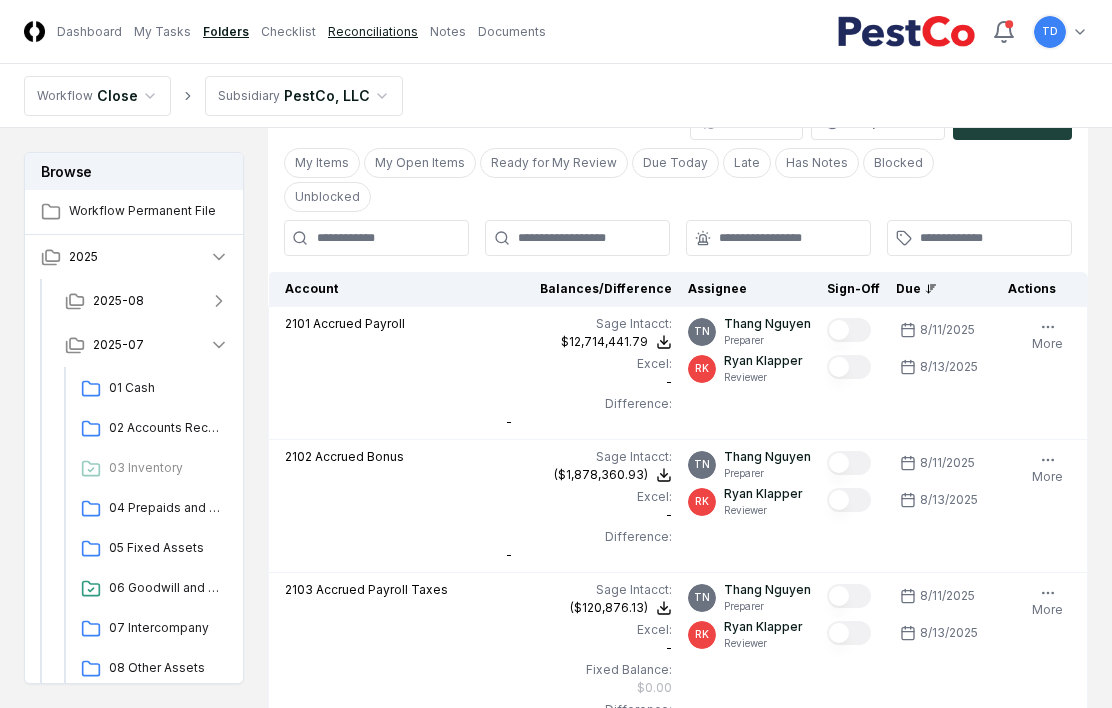 click on "Reconciliations" at bounding box center (373, 32) 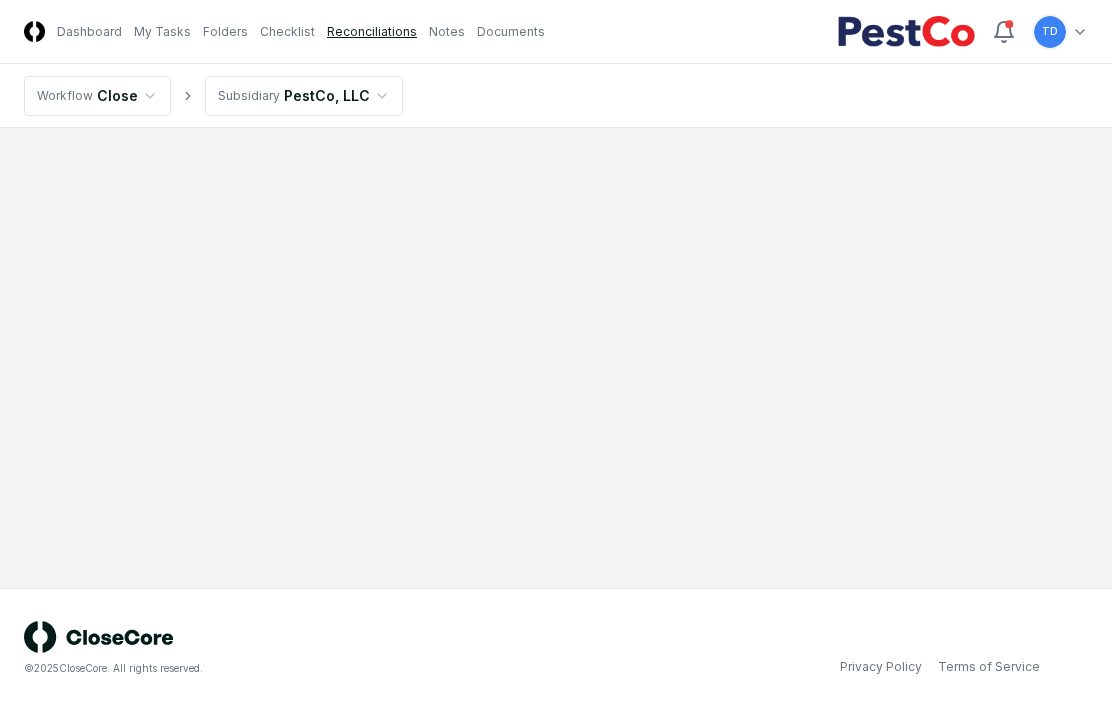 scroll, scrollTop: 0, scrollLeft: 0, axis: both 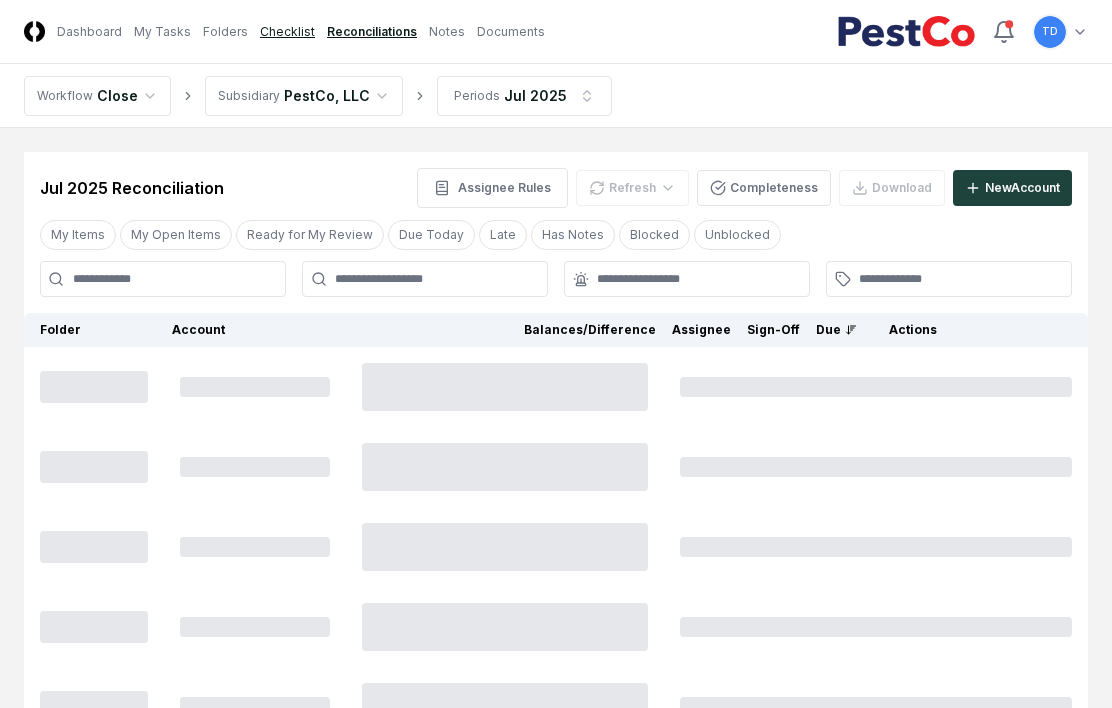 click on "Checklist" at bounding box center [287, 32] 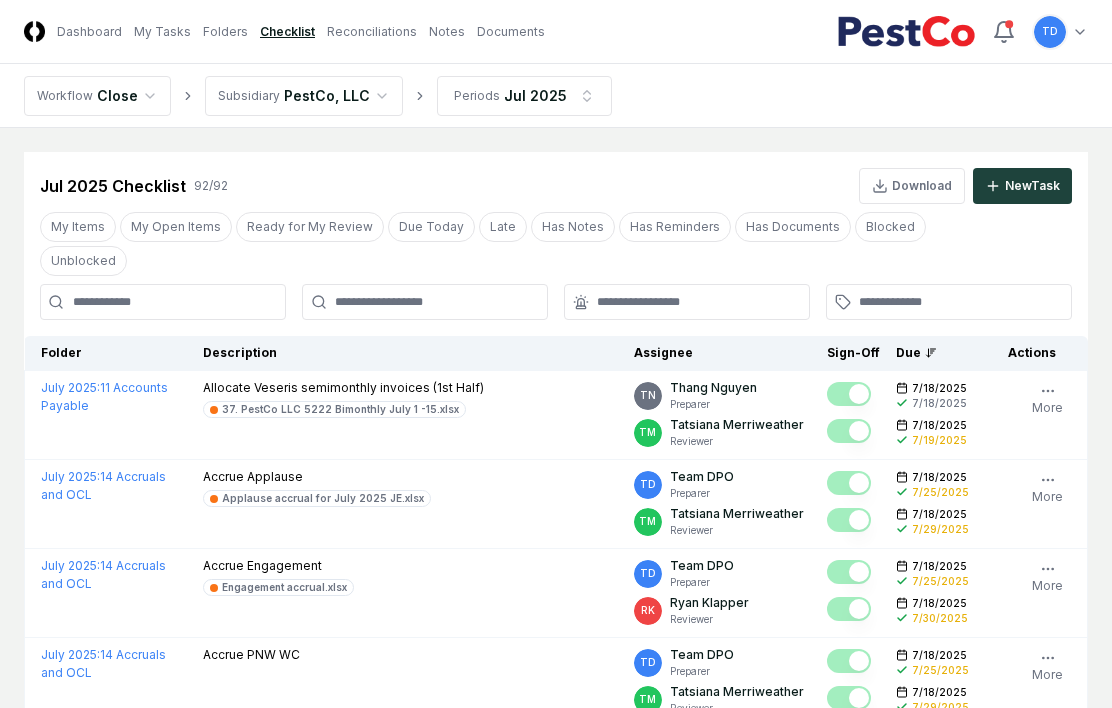 click at bounding box center (163, 302) 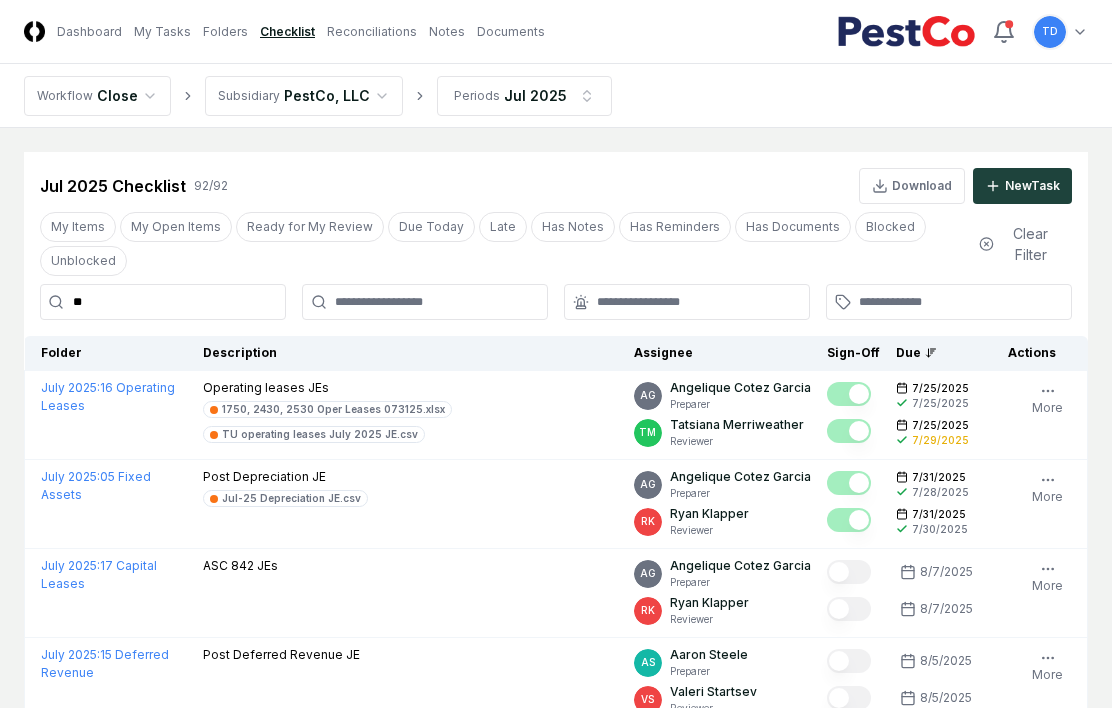 type on "**" 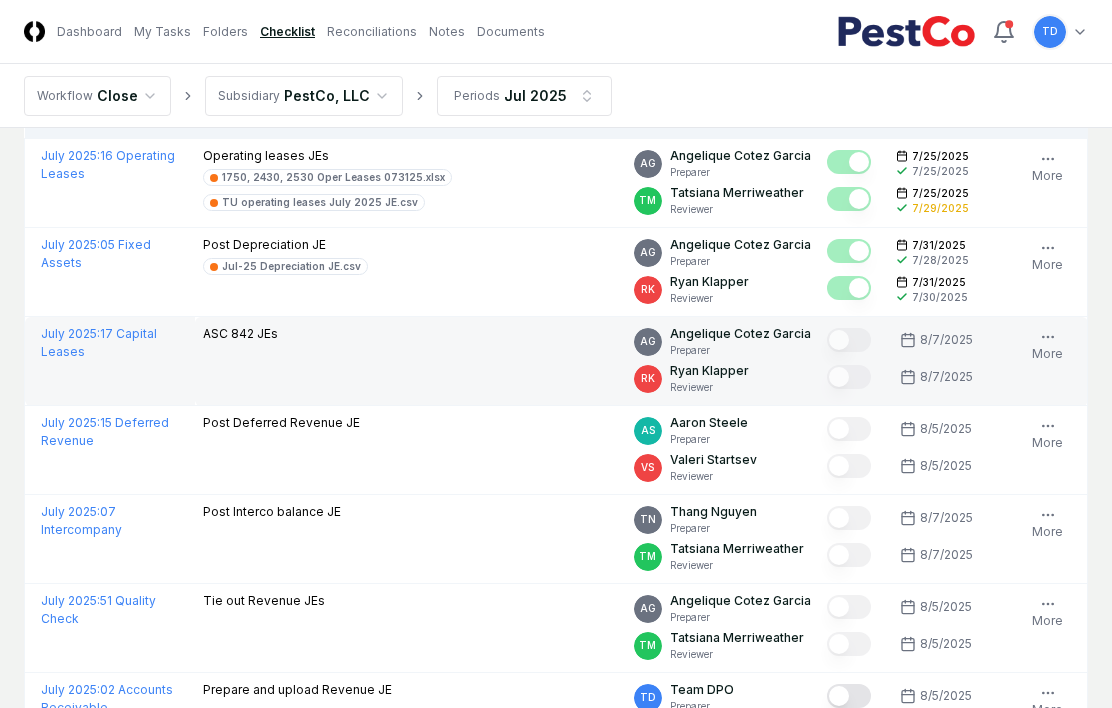 scroll, scrollTop: 0, scrollLeft: 0, axis: both 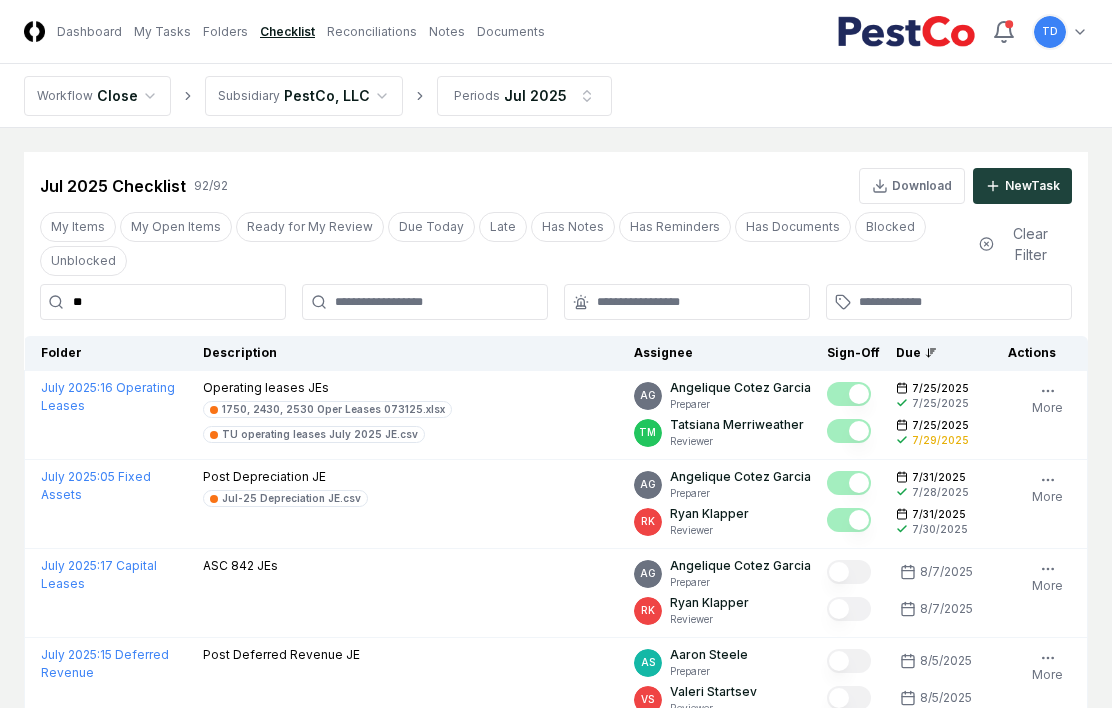 click at bounding box center [425, 302] 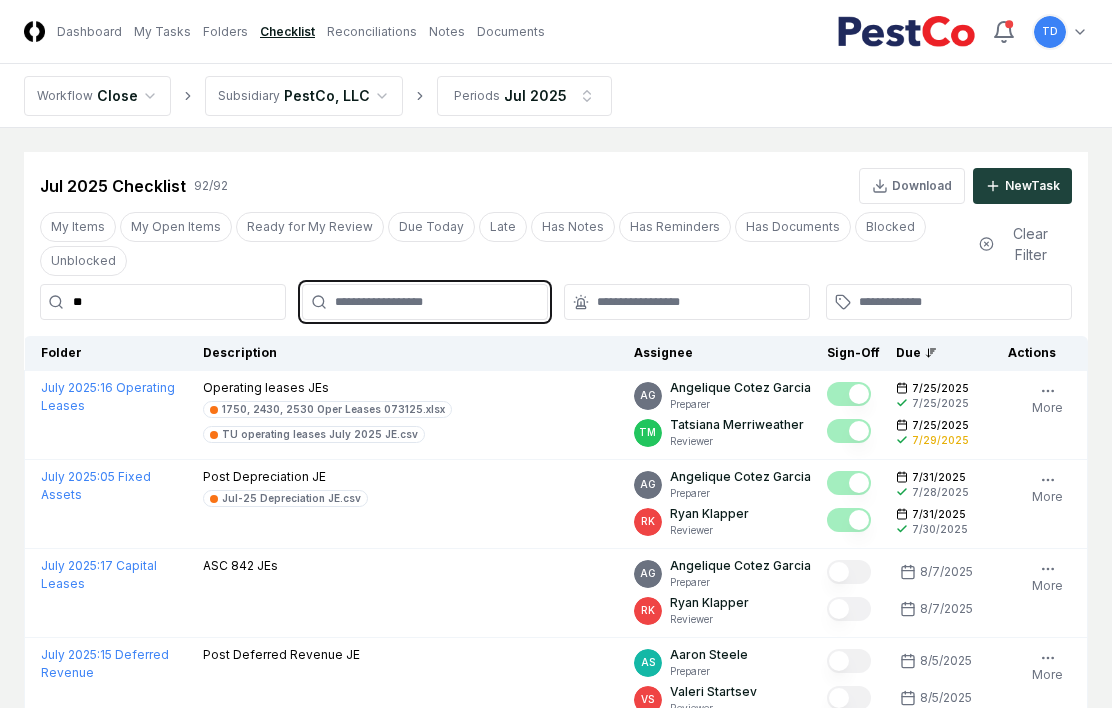 click at bounding box center [435, 302] 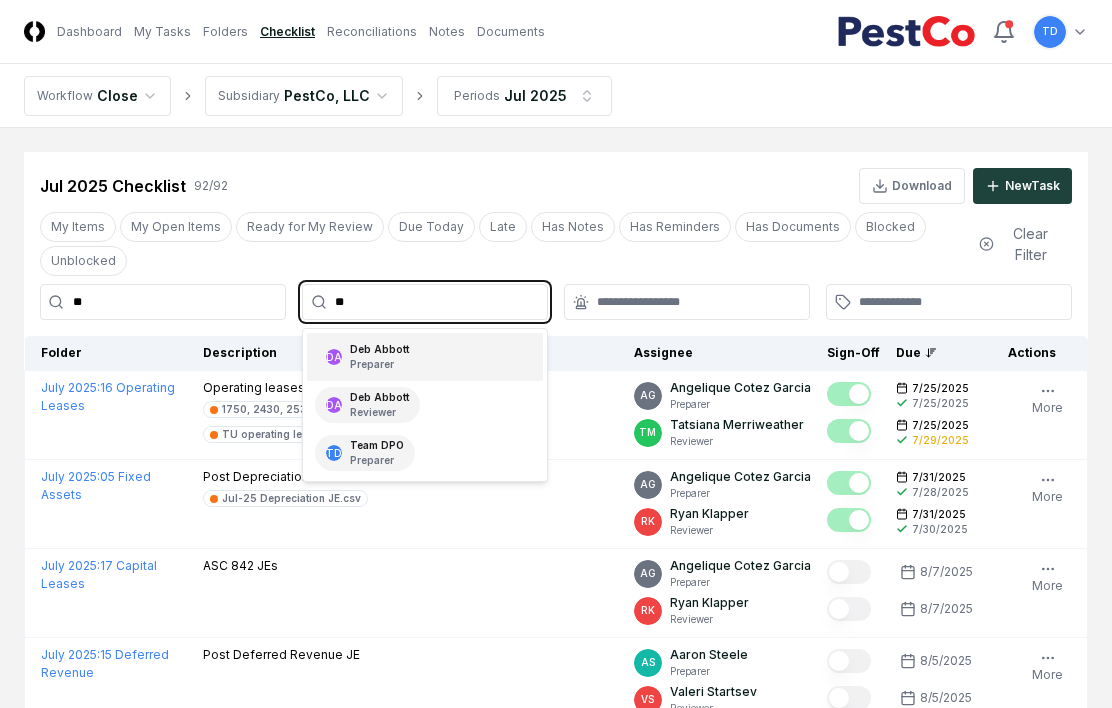 type on "***" 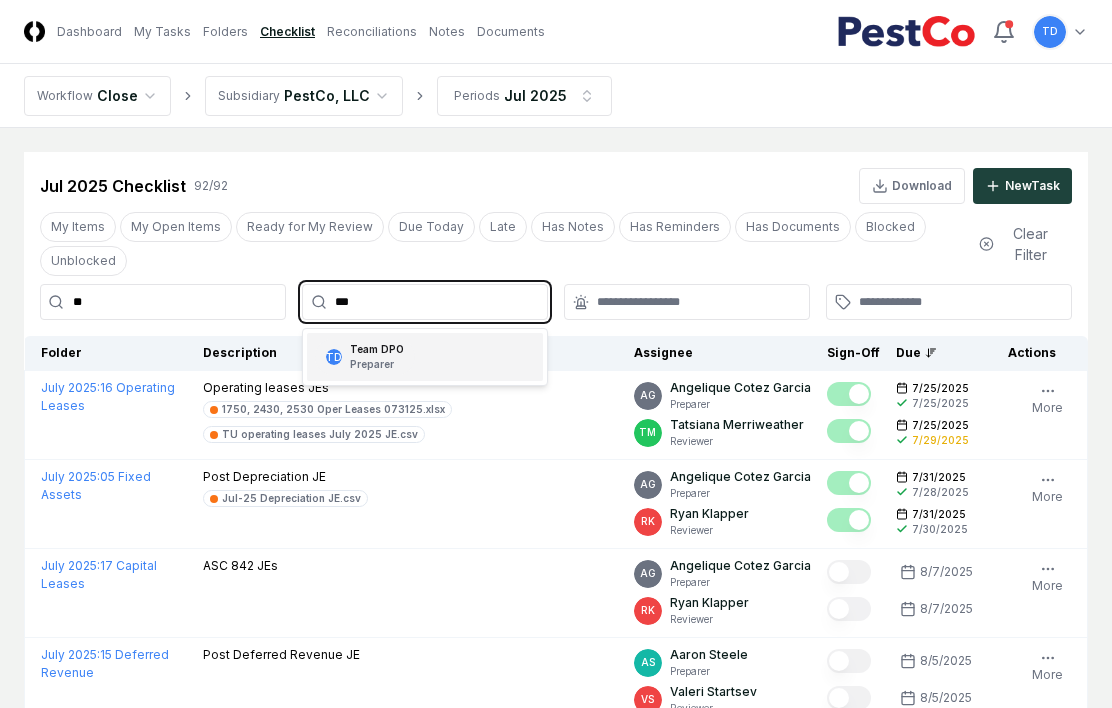 click on "TD Team DPO Preparer" at bounding box center (425, 357) 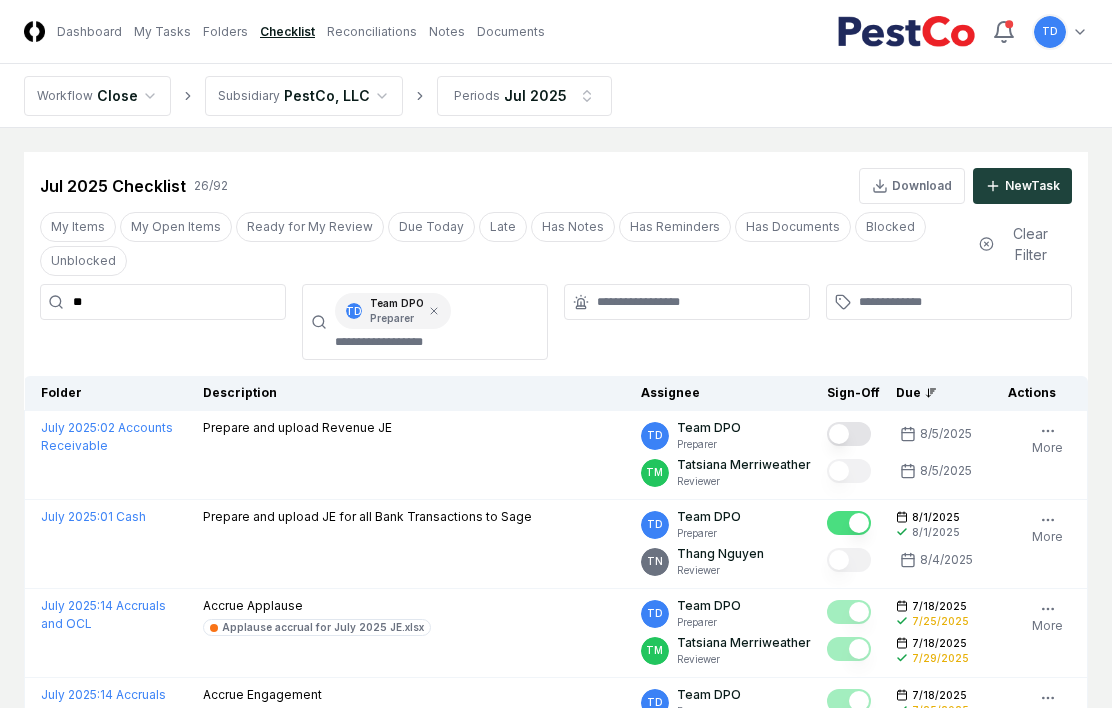 click at bounding box center (687, 322) 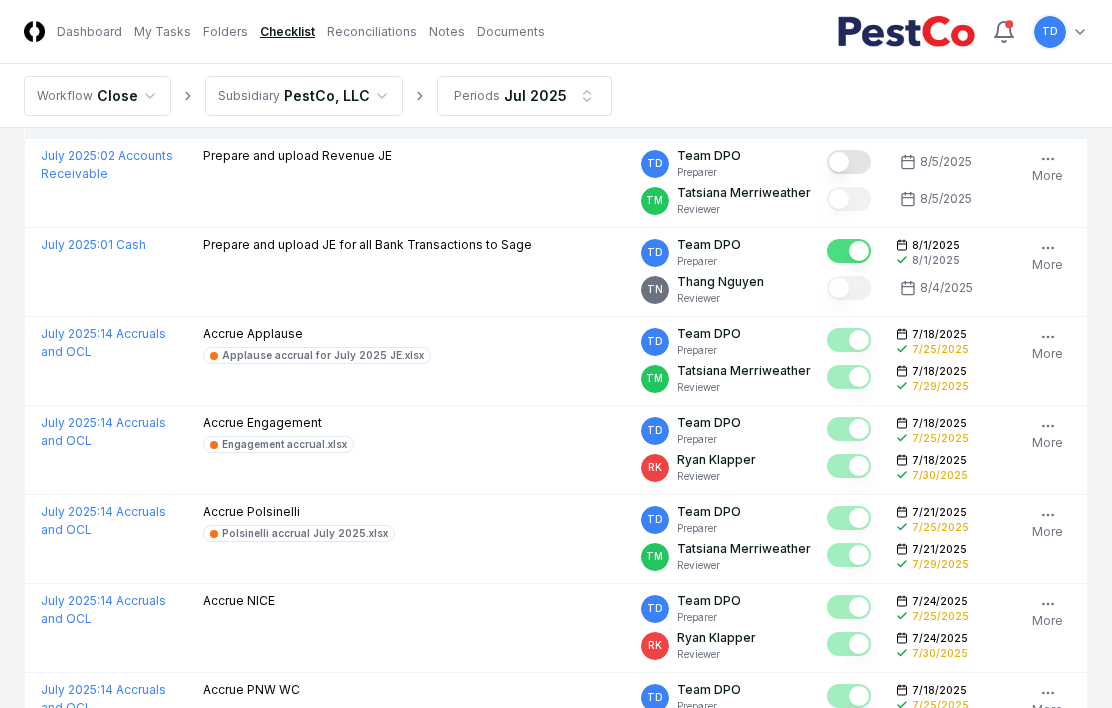 scroll, scrollTop: 273, scrollLeft: 0, axis: vertical 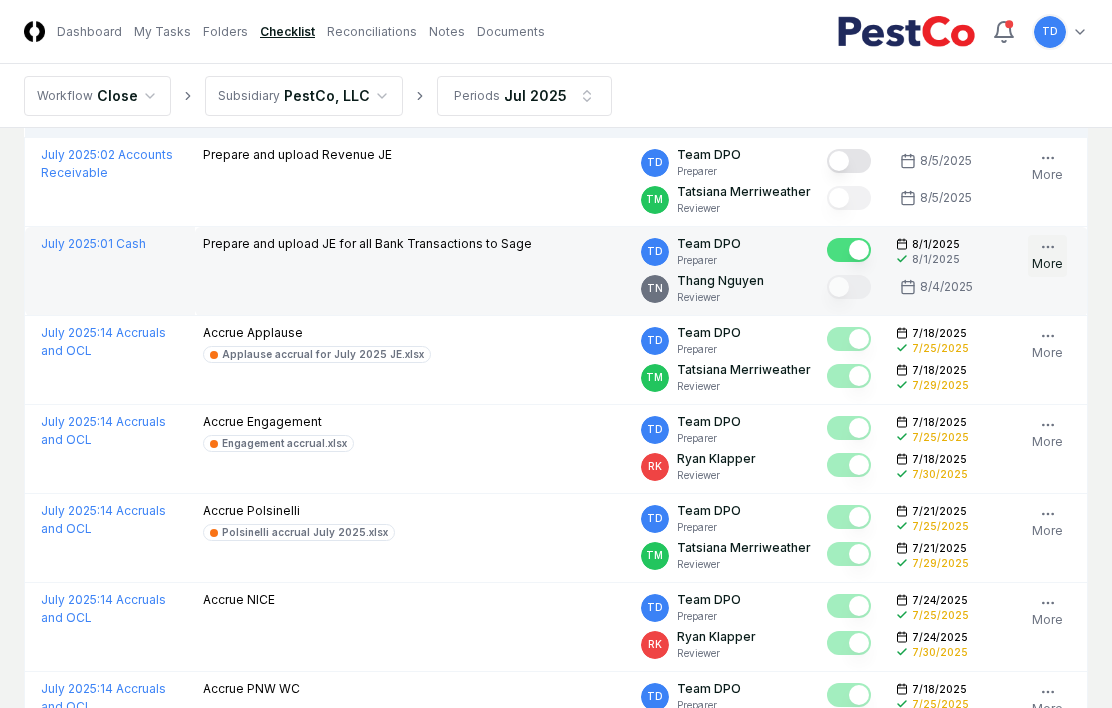 click 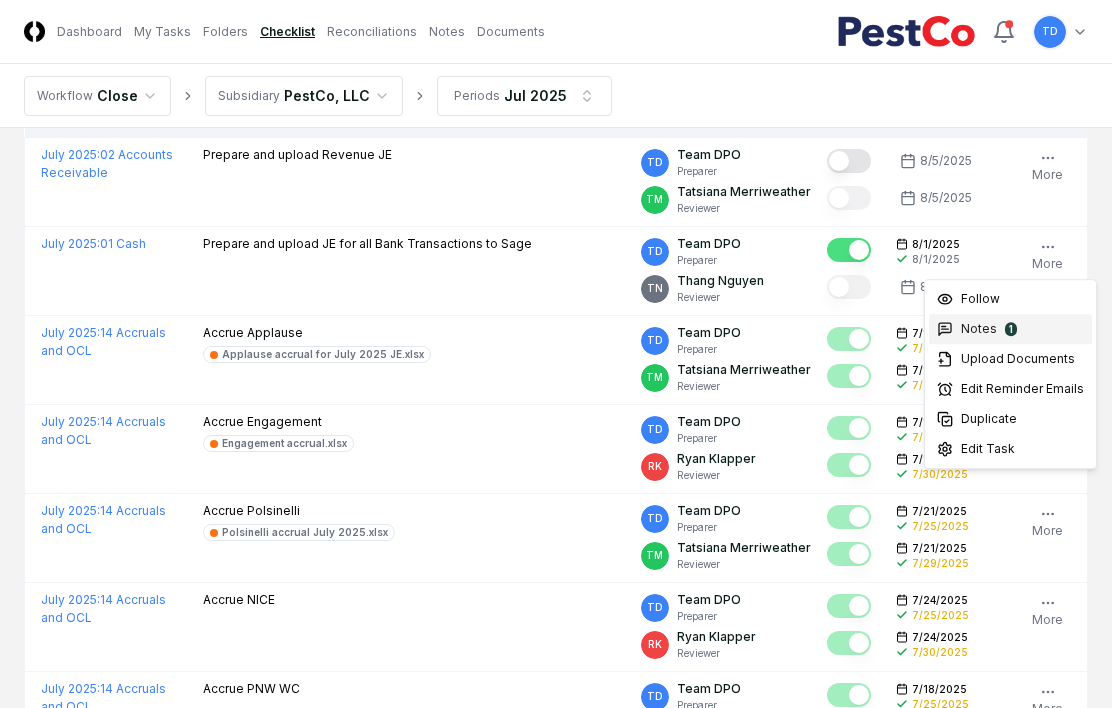click on "Notes 1" at bounding box center [1010, 329] 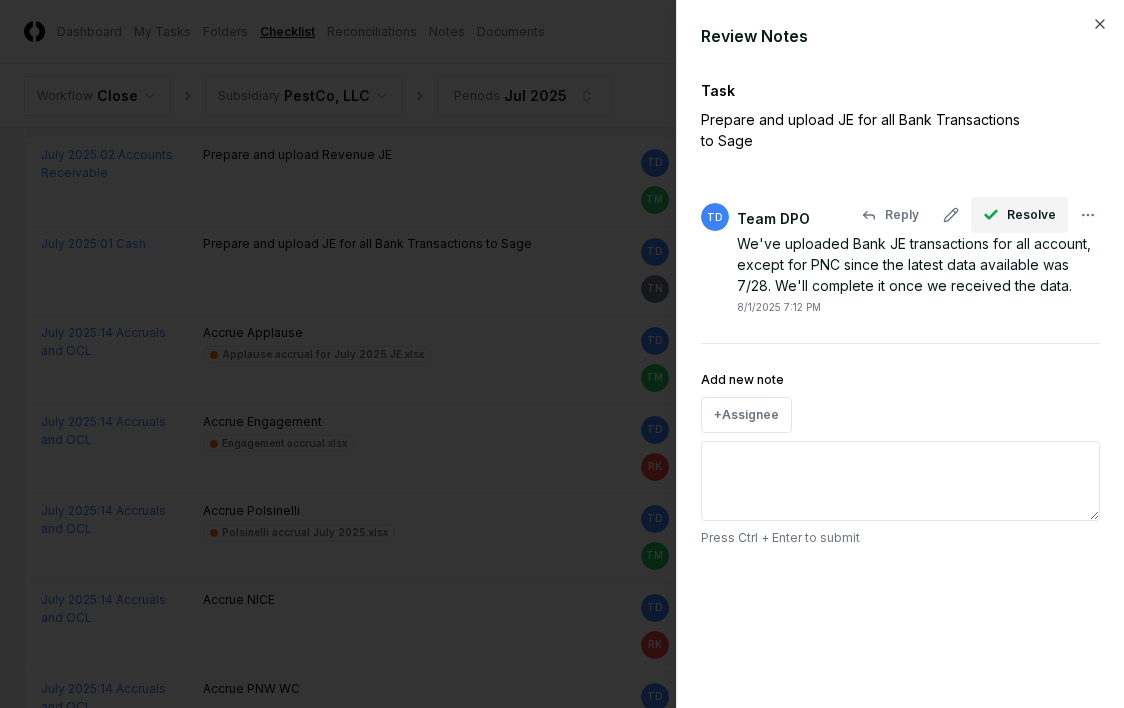 click on "Resolve" at bounding box center (1031, 215) 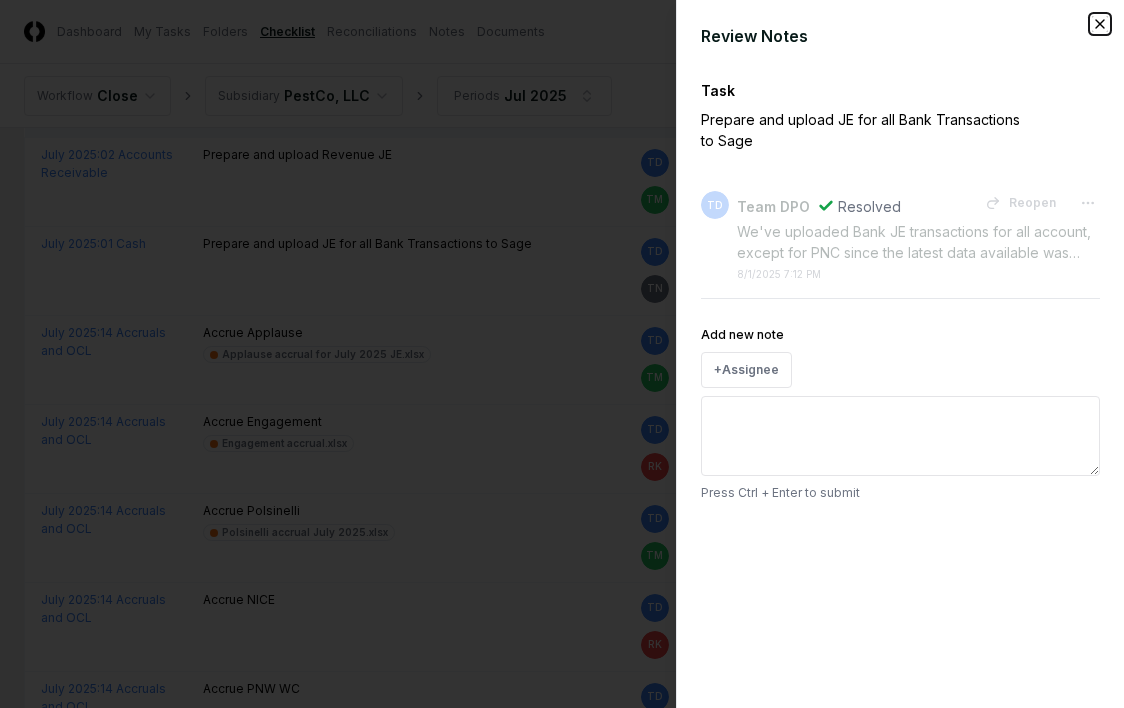 click 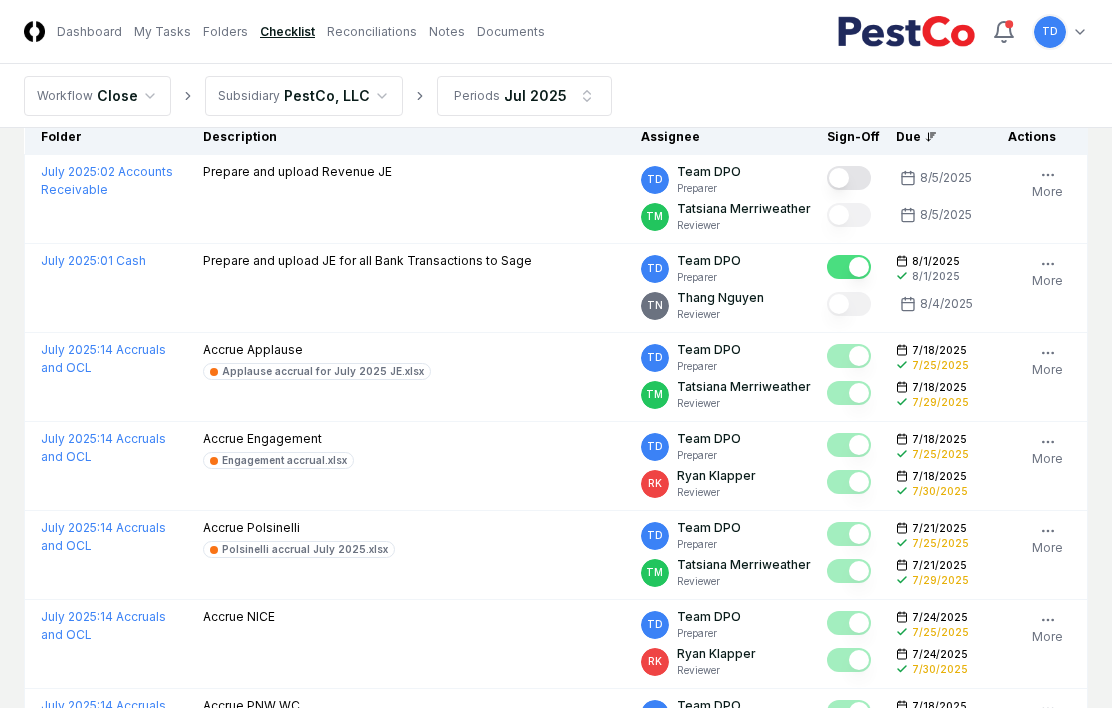scroll, scrollTop: 0, scrollLeft: 0, axis: both 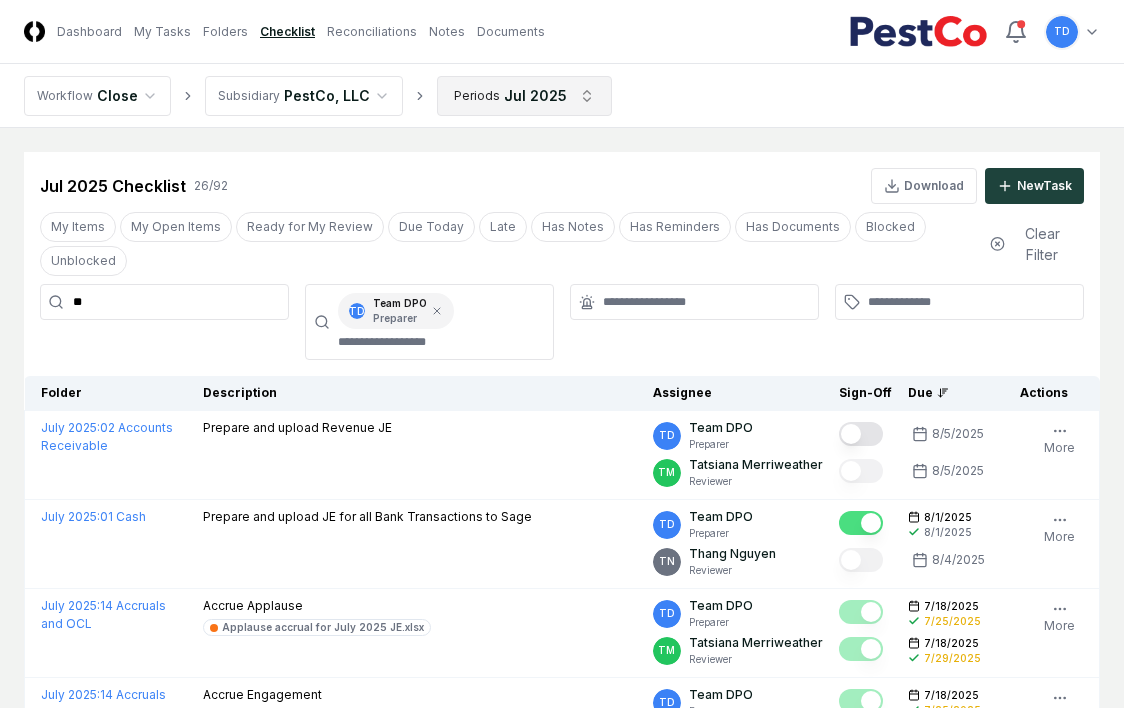 click on "July 2025 : 02 Accounts Receivable Prepare and upload Revenue JE TD Team DPO Preparer TM Tatsiana Merriweather Reviewer 8/5/2025 8/5/2025 Follow Notes Upload Reminder Duplicate Edit Task More July 2025 : 01 Cash Prepare and upload JE for all Bank Transactions to Sage TD Team DPO Preparer TN Thang Nguyen Reviewer 8/1/2025 8/1/2025 8/4/2025 Follow 1 Notes Upload Reminder Duplicate Edit Task More July 2025 : 14 Accruals and OCL Accrue Applause Applause accrual for July 2025 JE.xlsx TD Team DPO Preparer TM Tatsiana Merriweather Reviewer 7/18/2025 7/25/2025 7/18/2025 Order" at bounding box center (562, 1434) 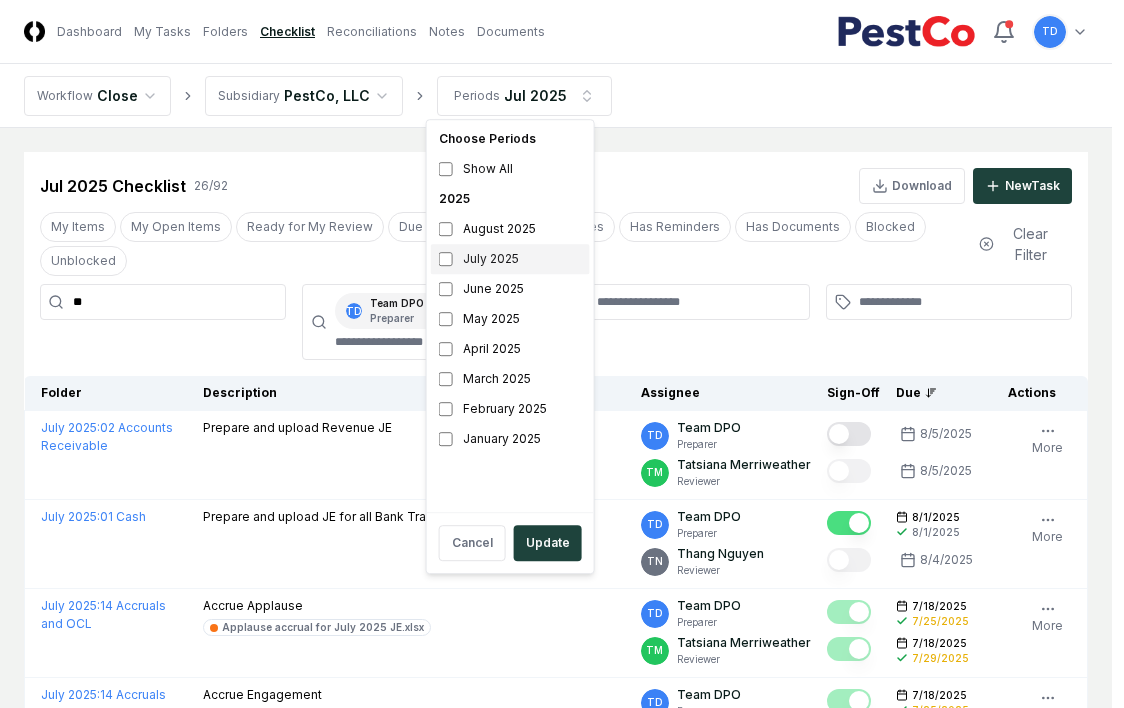 click on "July 2025" at bounding box center [510, 259] 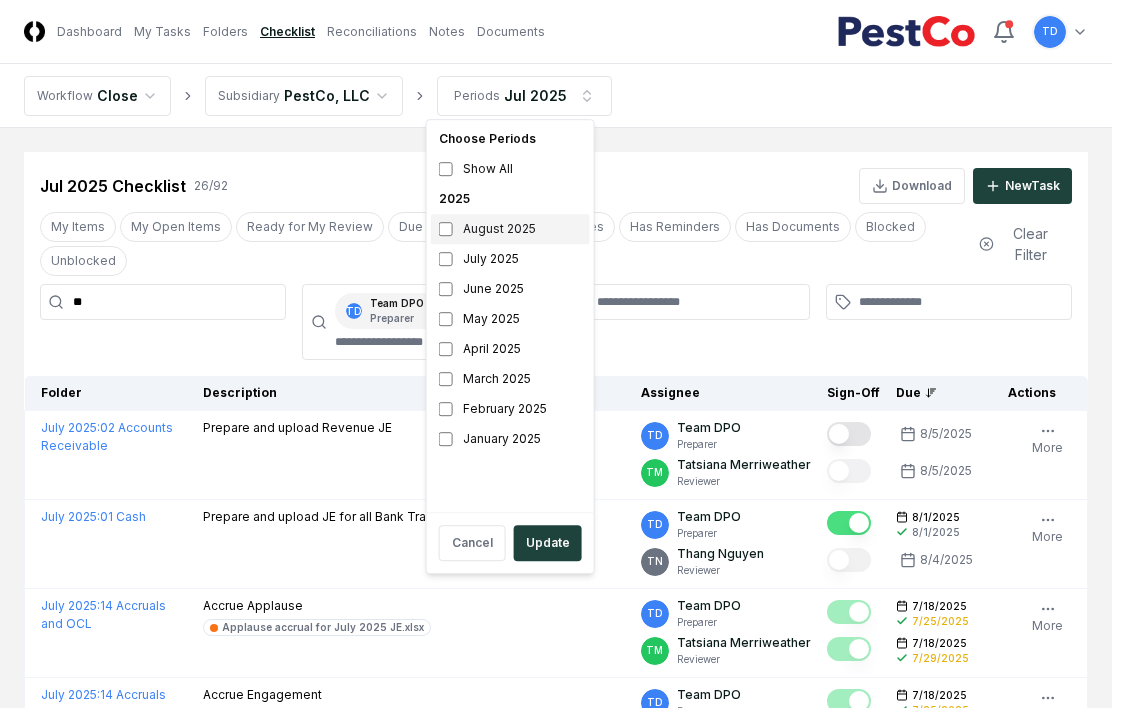 click on "August 2025" at bounding box center [510, 229] 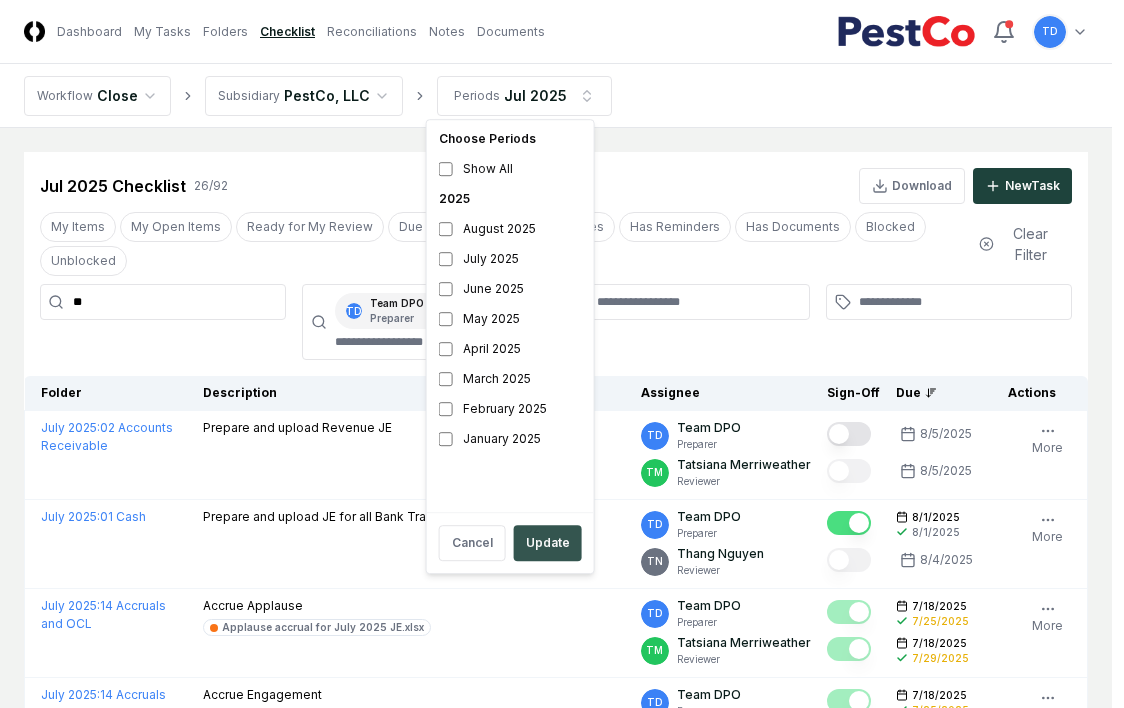 click on "Update" at bounding box center [548, 543] 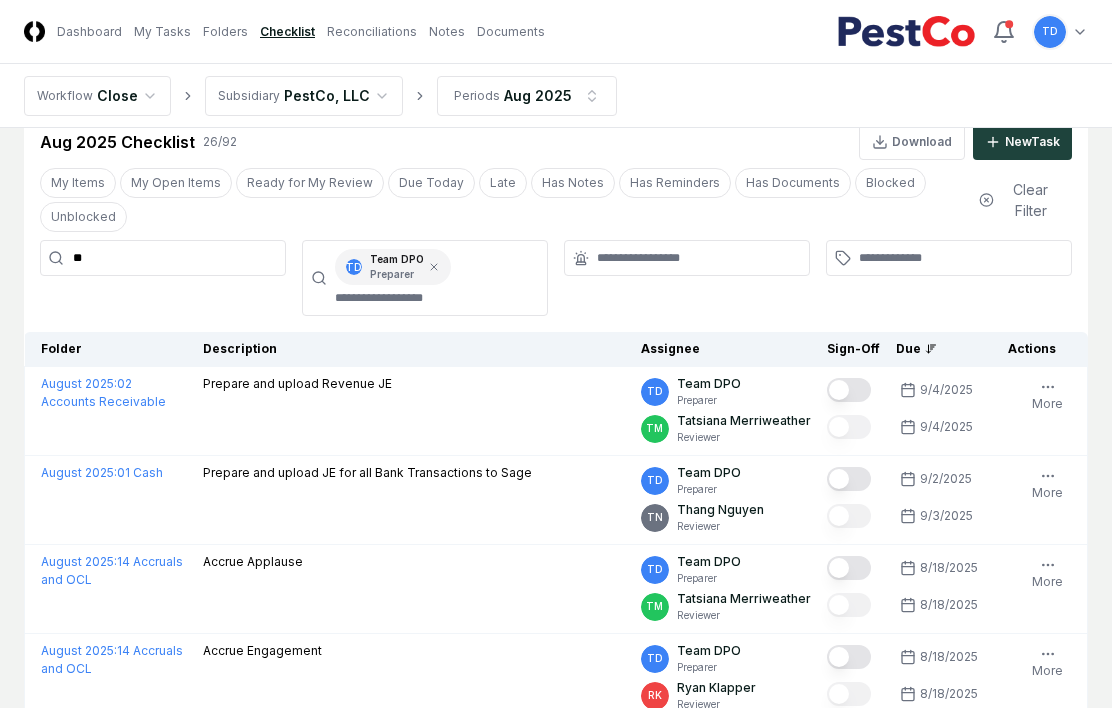 scroll, scrollTop: 0, scrollLeft: 0, axis: both 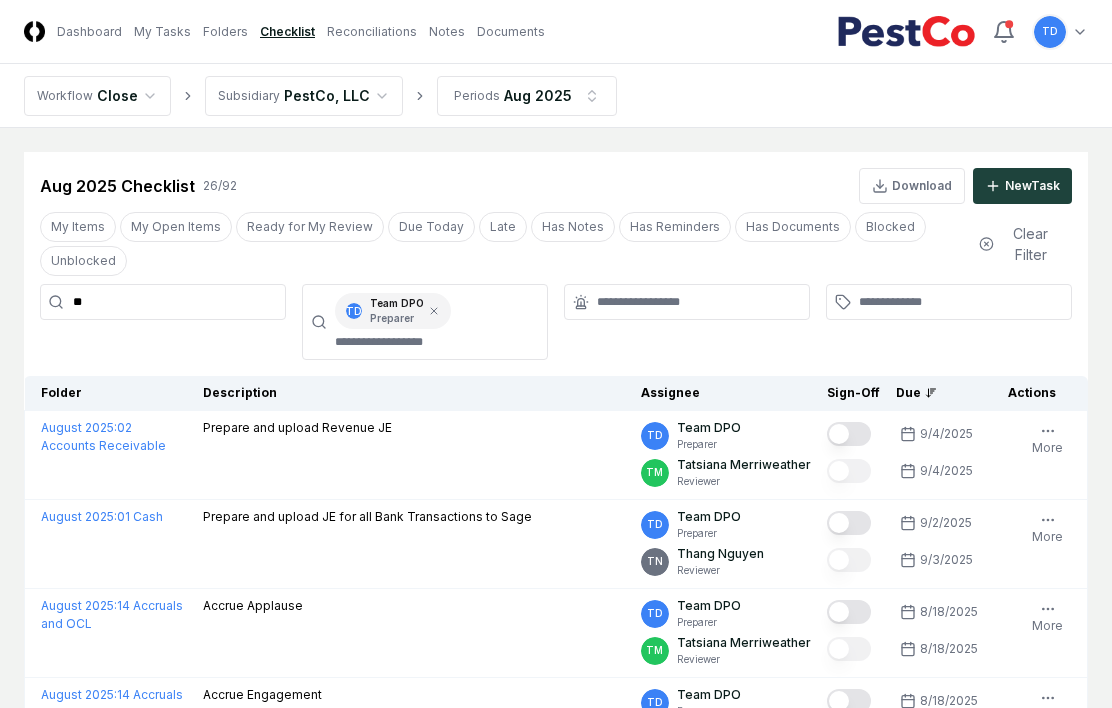 click 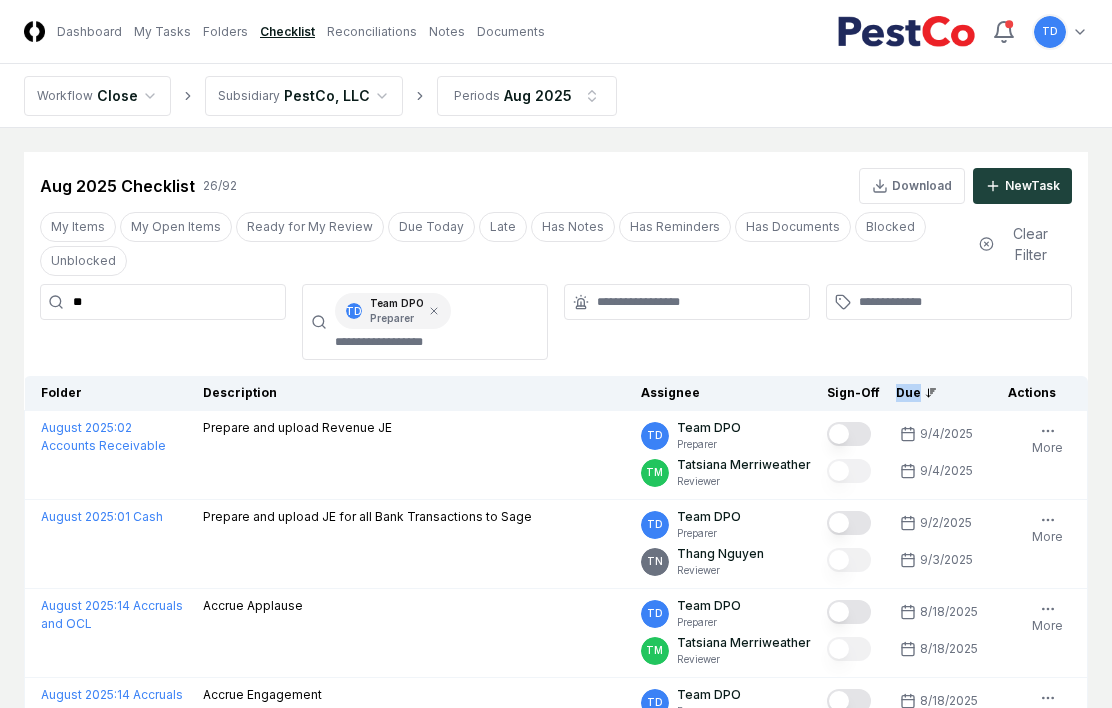 click on "Due" at bounding box center (936, 393) 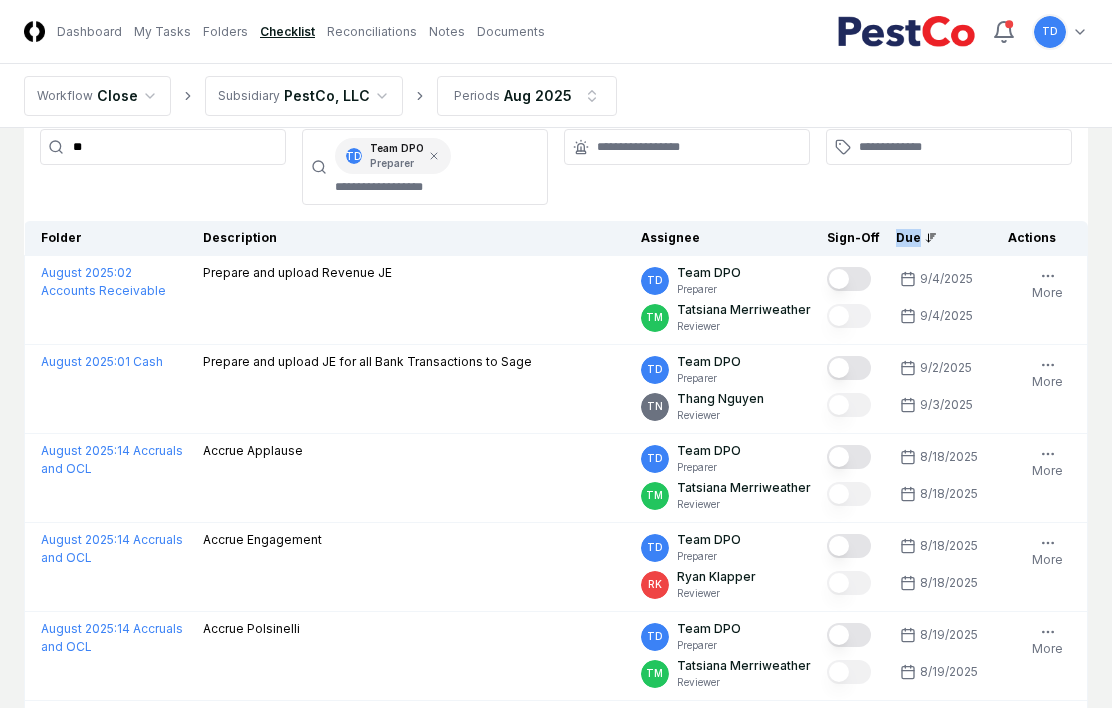 scroll, scrollTop: 152, scrollLeft: 0, axis: vertical 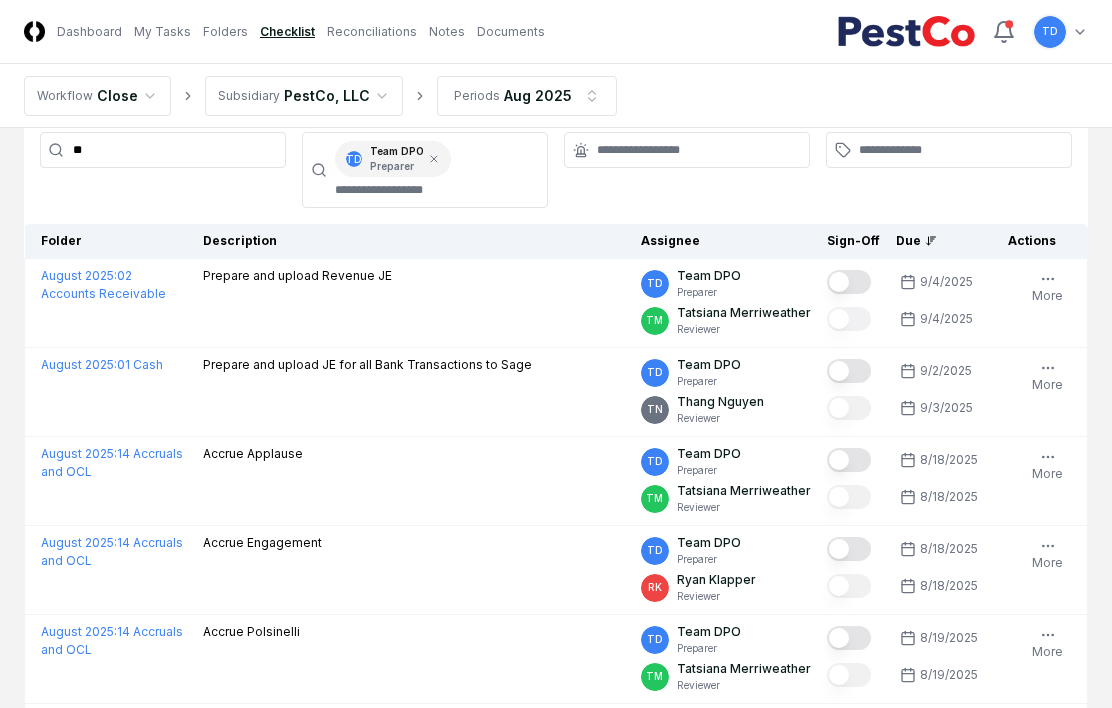 click on "**" at bounding box center (163, 150) 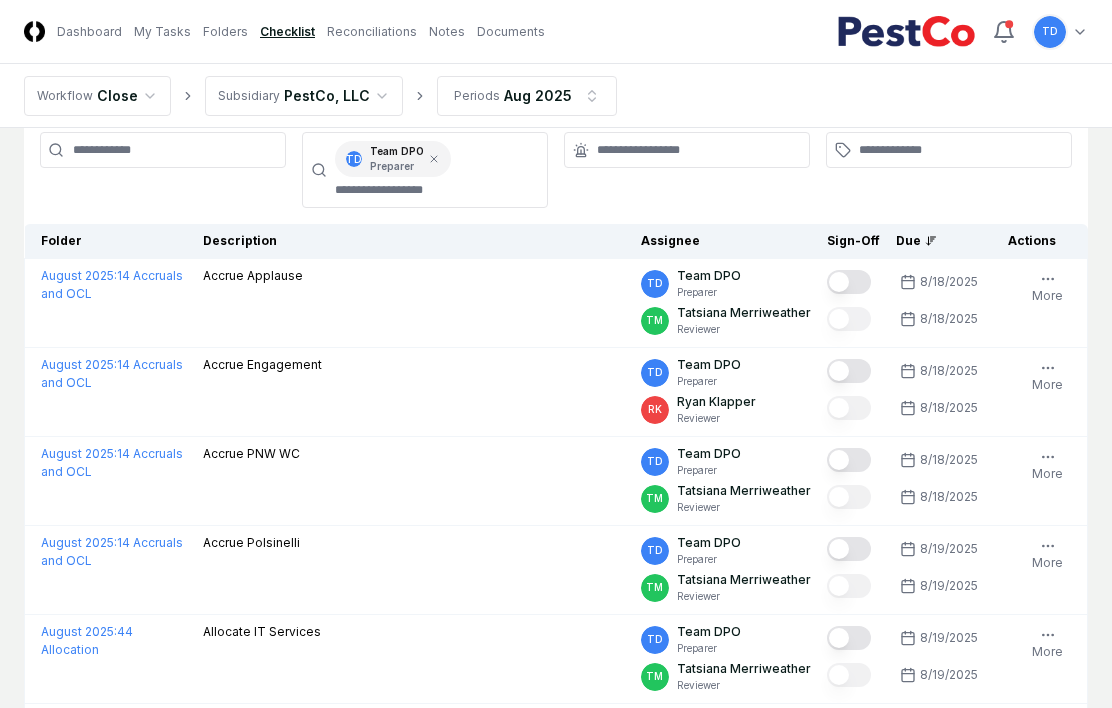 type 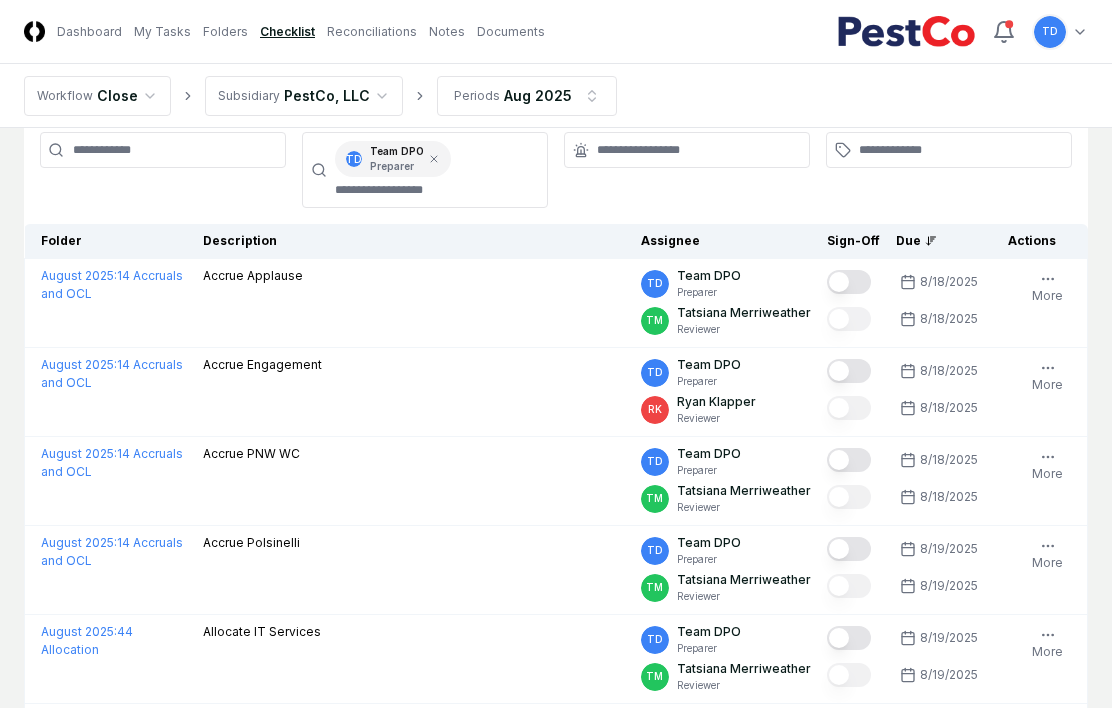 click 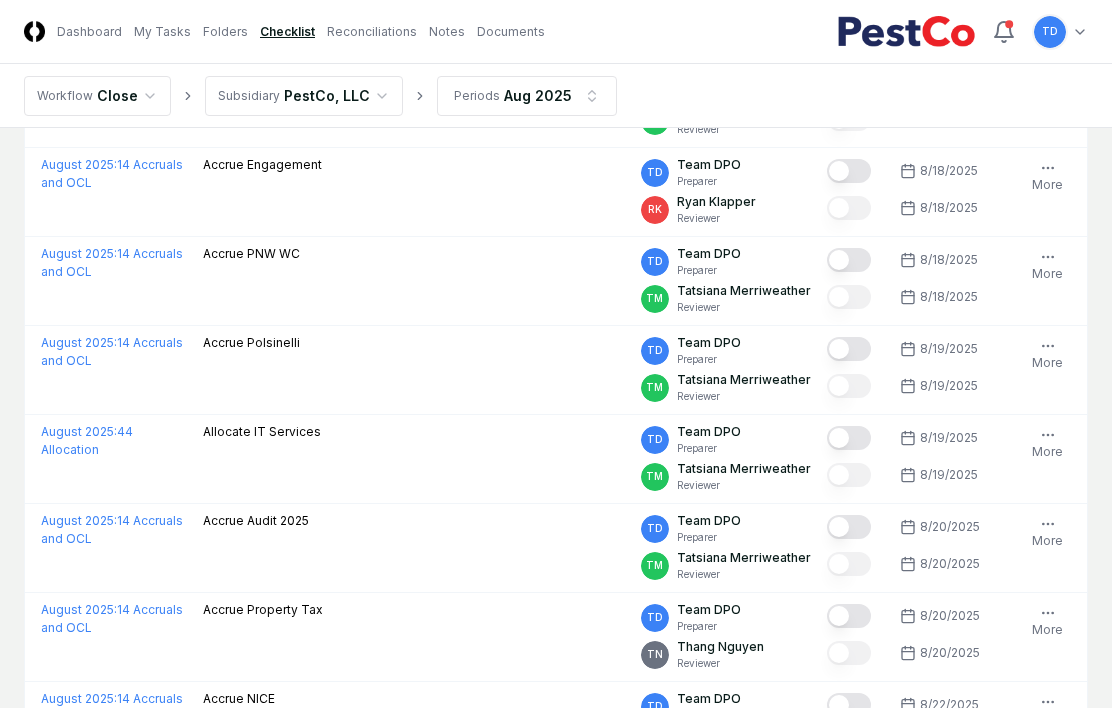 scroll, scrollTop: 281, scrollLeft: 0, axis: vertical 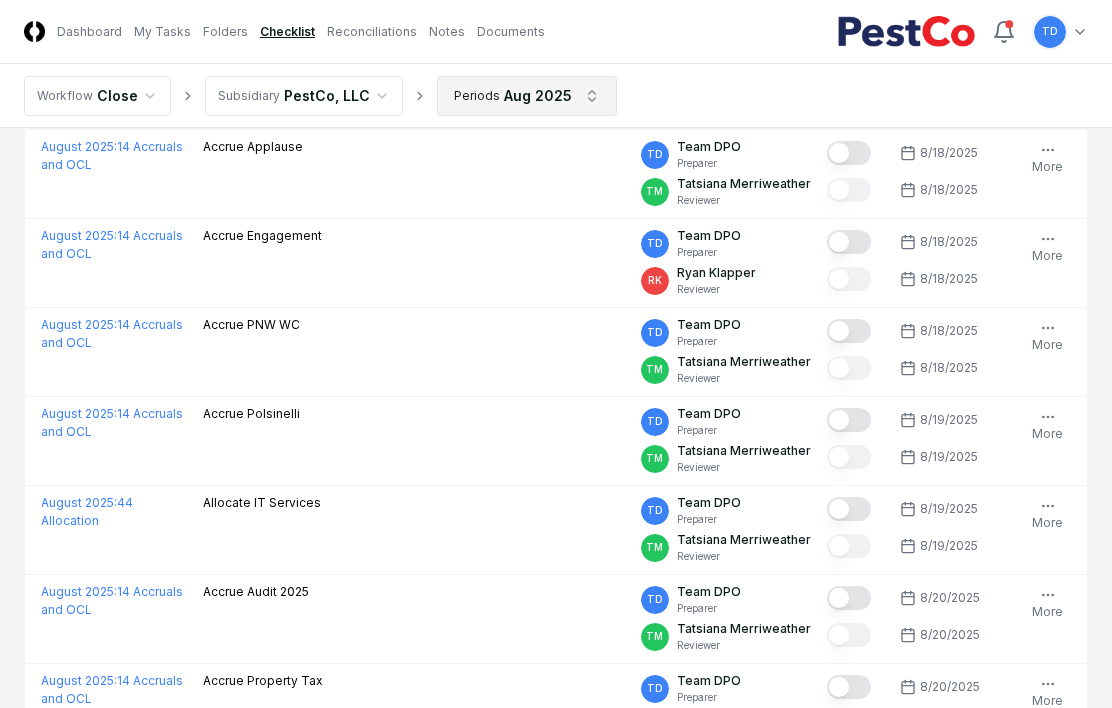 click on "August 2025 : 14 Accruals and OCL Accrue Applause TD Team DPO Preparer TM Tatsiana Merriweather Reviewer 8/18/2025 8/18/2025 Order Follow Notes Upload Reminder Duplicate Edit Task More August 2025 : 14 Accruals and OCL Accrue Engagement TD Team DPO Preparer RK Ryan Klapper Reviewer 8/18/2025 8/18/2025 Order Follow Notes Upload Reminder Duplicate Edit Task More August 2025 : 14 Accruals and OCL Accrue PNW WC TD Team DPO Preparer TM Tatsiana Merriweather Reviewer 8/18/2025 8/18/2025 Order Follow Notes Upload Reminder Duplicate Edit Task More August 2025 : TD Team DPO TM *" at bounding box center [556, 1153] 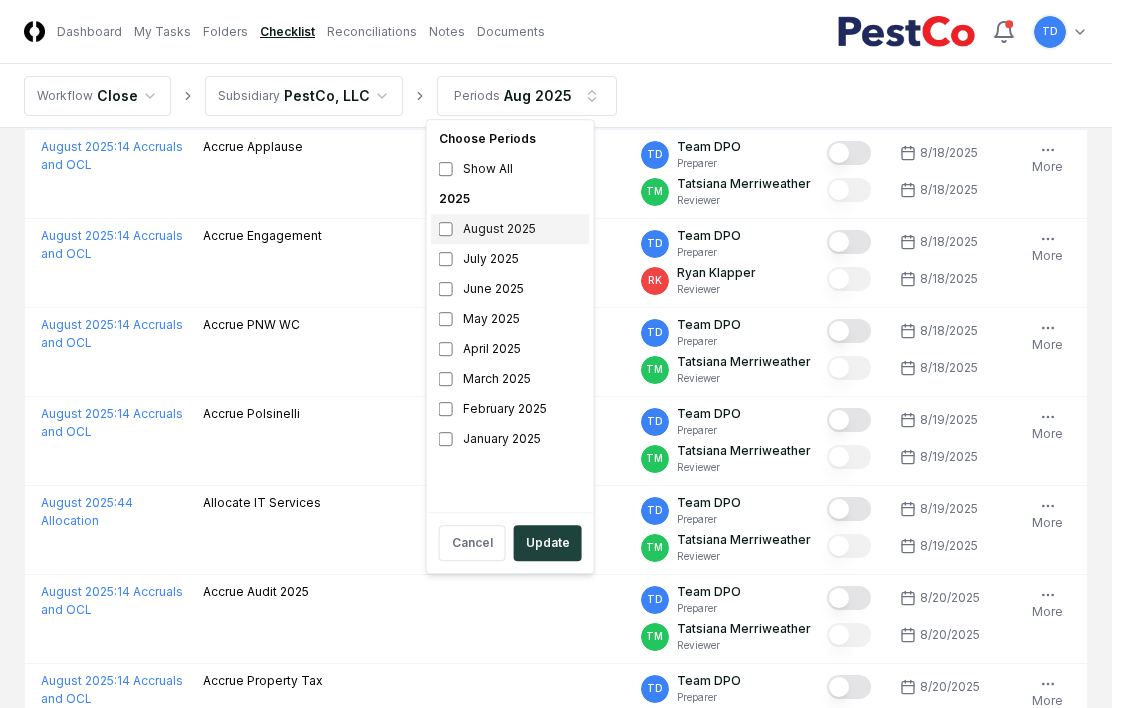 click on "August 2025" at bounding box center (510, 229) 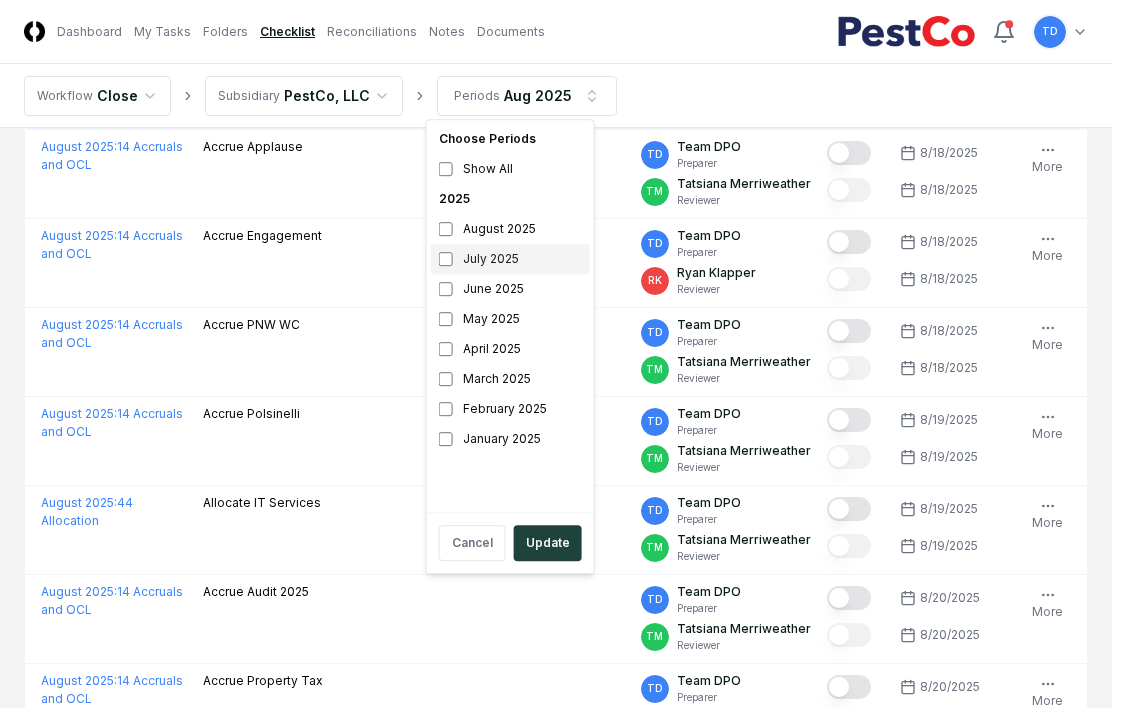 click on "July 2025" at bounding box center (510, 259) 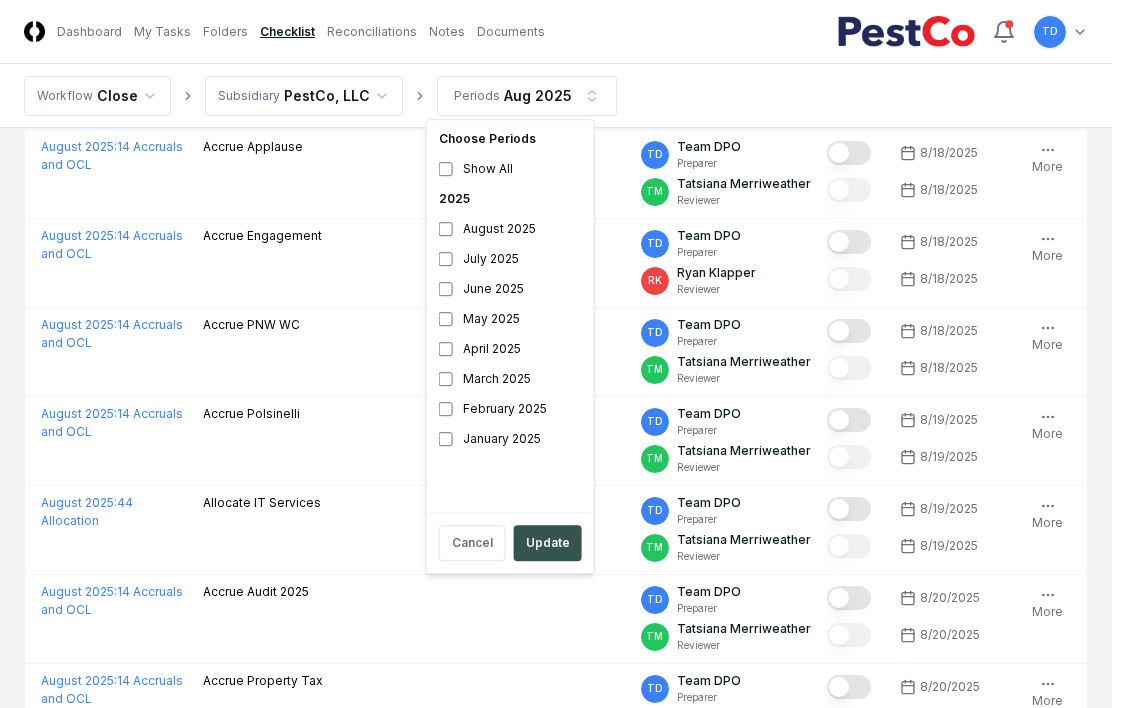 click on "Update" at bounding box center [548, 543] 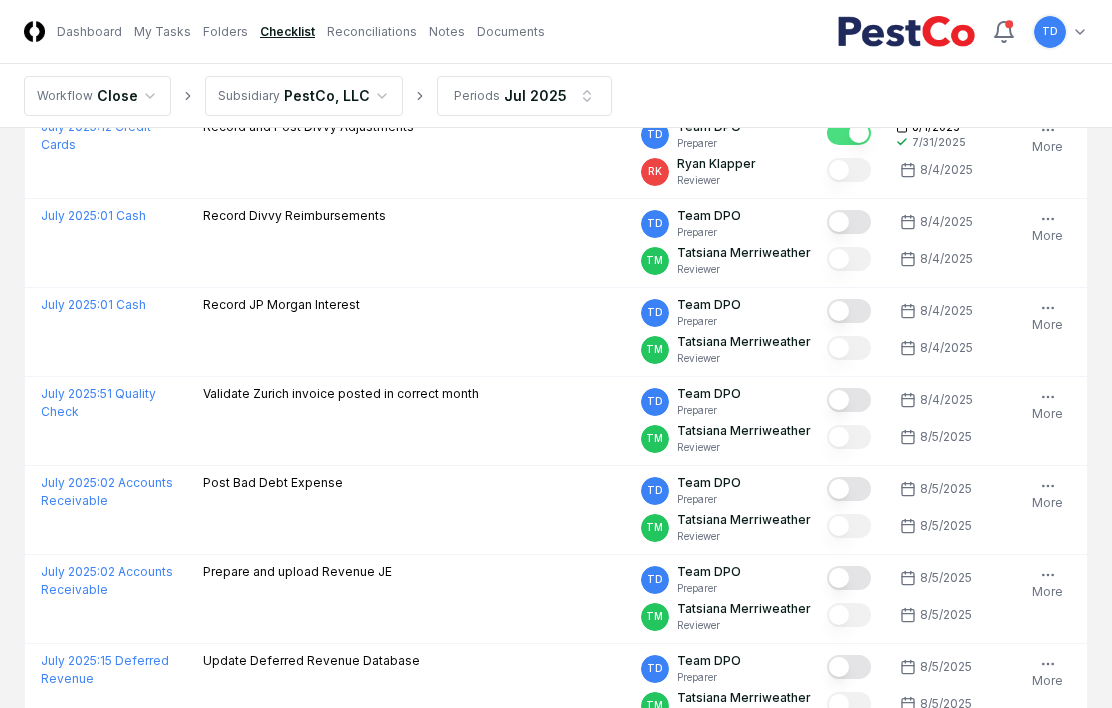 scroll, scrollTop: 1635, scrollLeft: 0, axis: vertical 